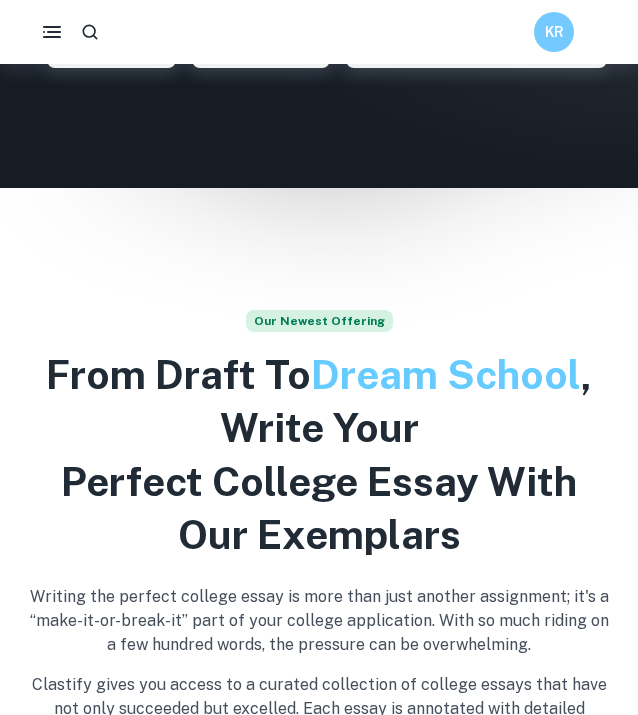 scroll, scrollTop: 617, scrollLeft: 0, axis: vertical 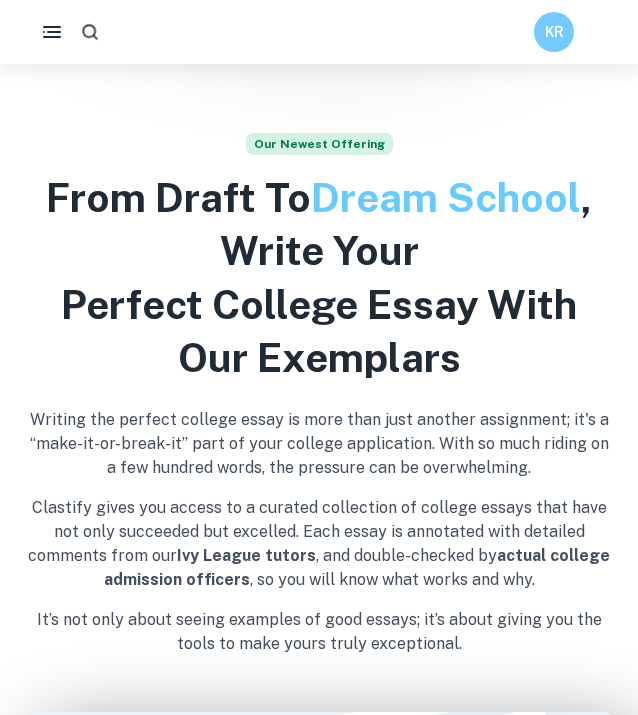 click at bounding box center (89, 31) 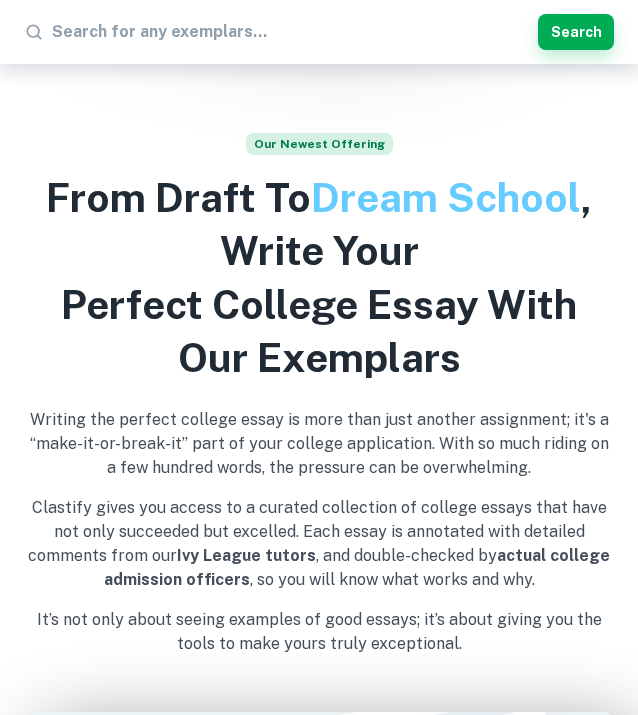 click at bounding box center (291, 32) 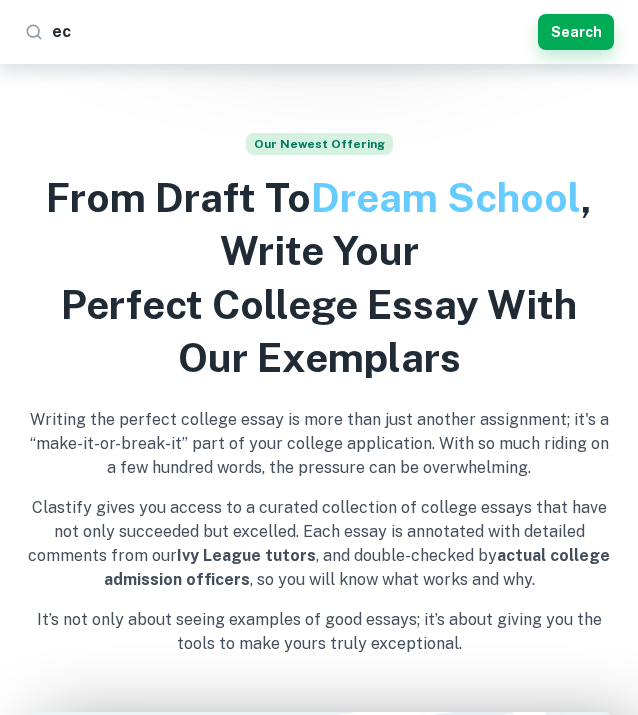 scroll, scrollTop: 0, scrollLeft: 0, axis: both 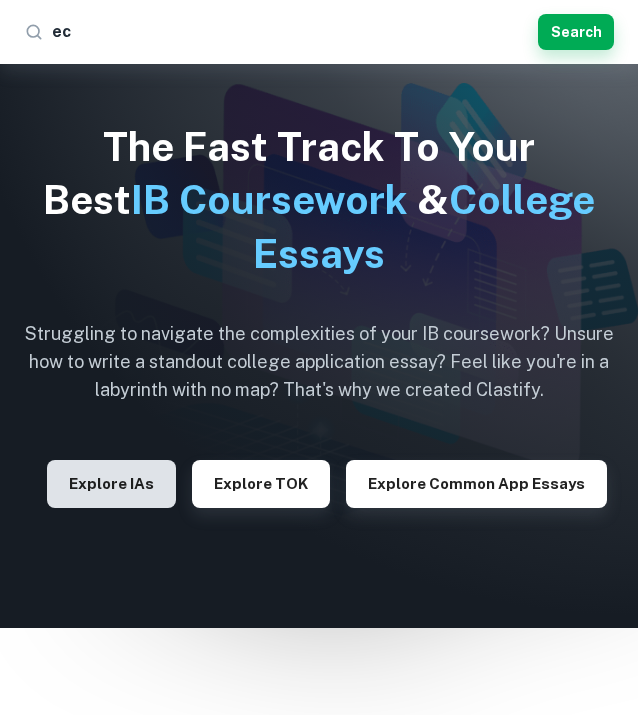 type on "ec" 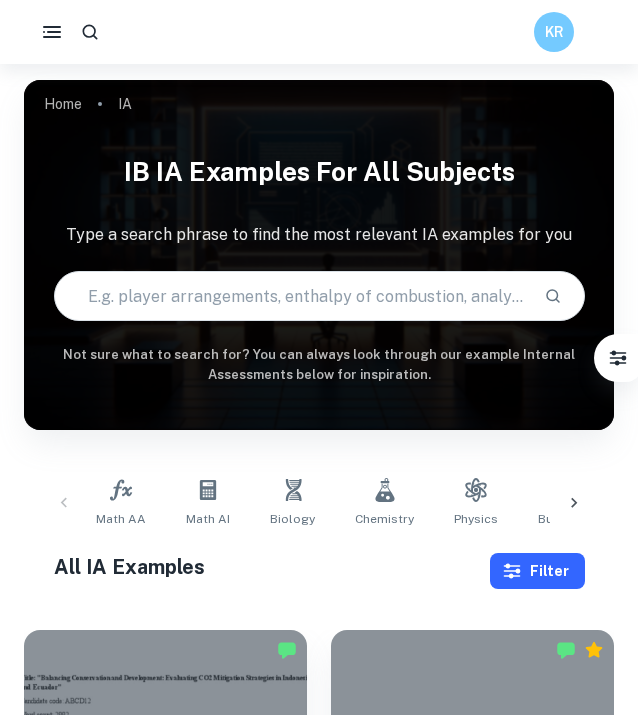 scroll, scrollTop: 432, scrollLeft: 0, axis: vertical 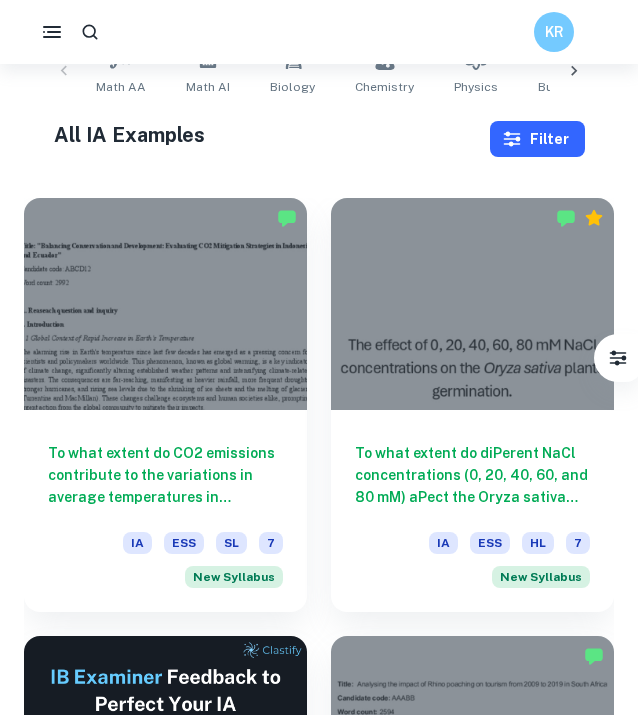 click 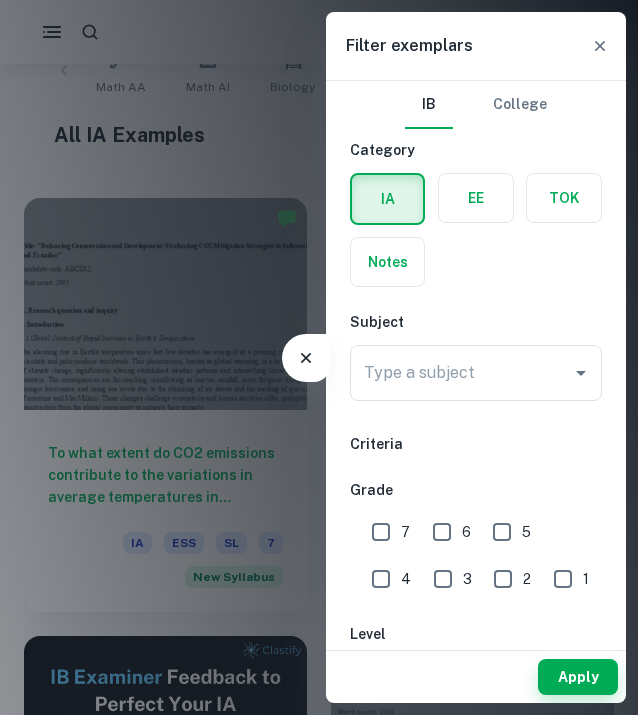 click on "Type a subject Type a subject" at bounding box center (476, 377) 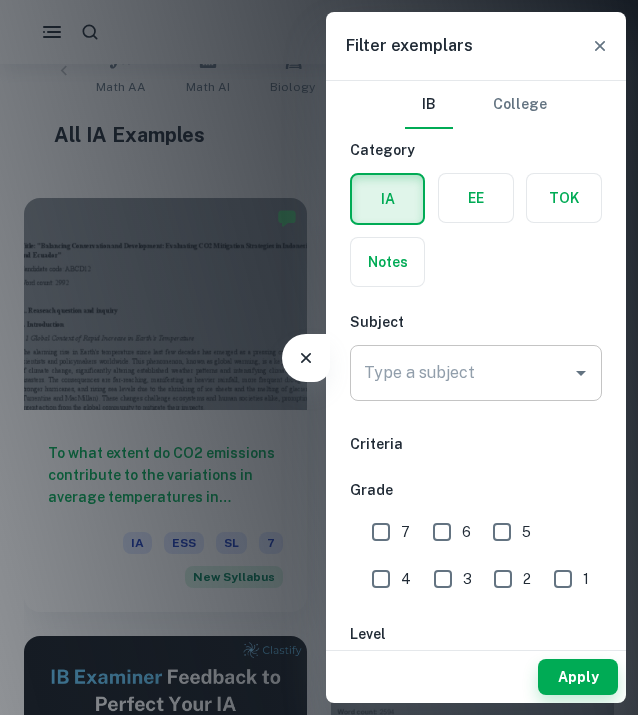 click on "Type a subject Type a subject" at bounding box center (476, 373) 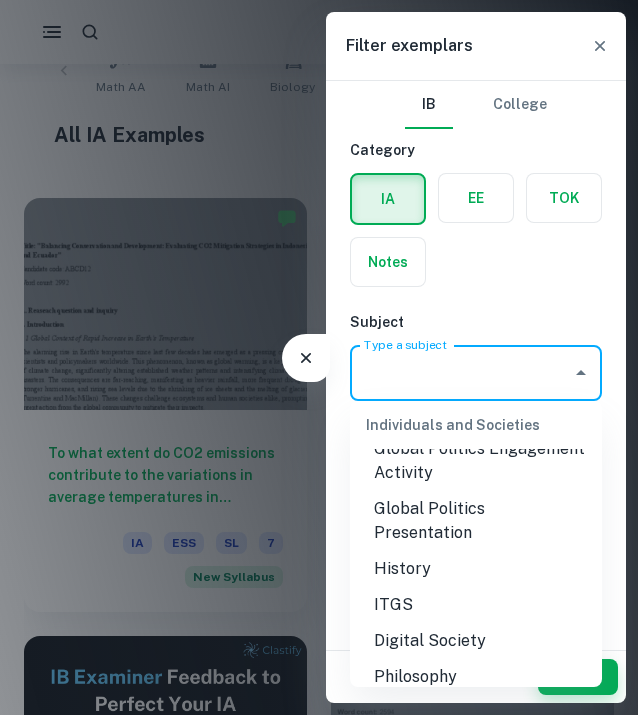 scroll, scrollTop: 1926, scrollLeft: 0, axis: vertical 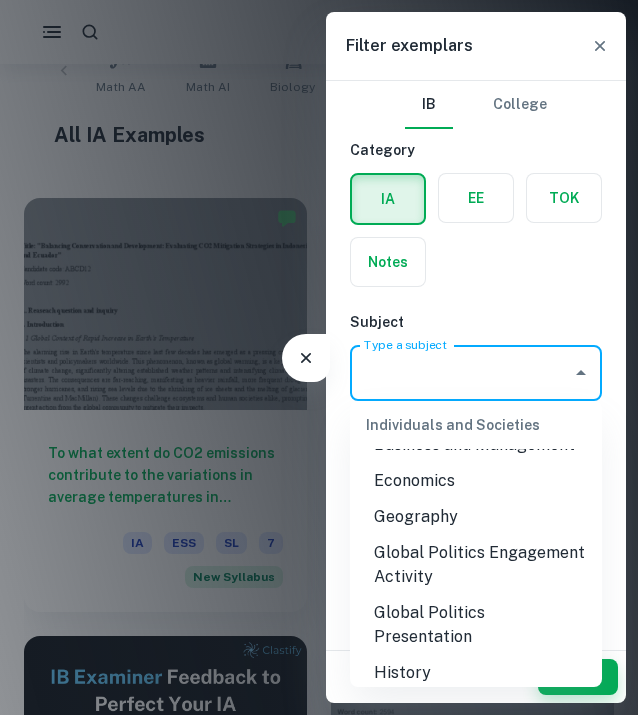 click on "Economics" at bounding box center (476, 481) 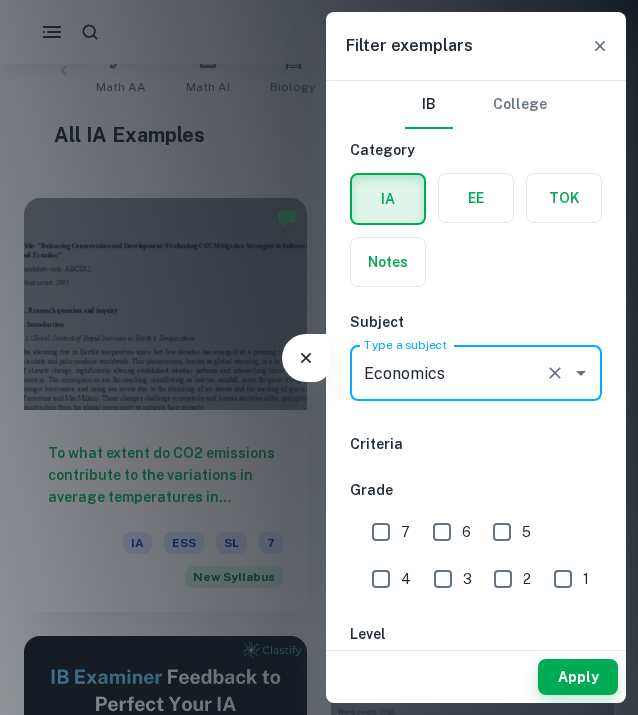 click on "7" at bounding box center [381, 532] 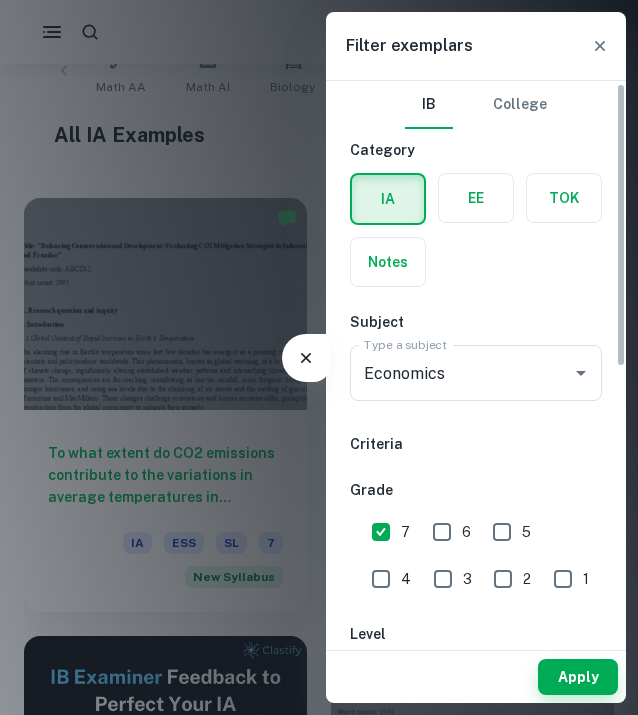 scroll, scrollTop: 213, scrollLeft: 0, axis: vertical 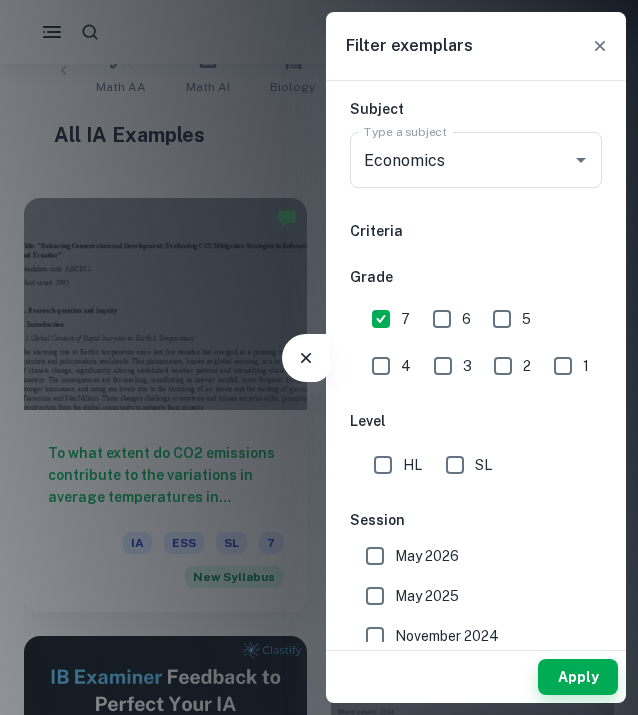 click on "SL" at bounding box center [455, 465] 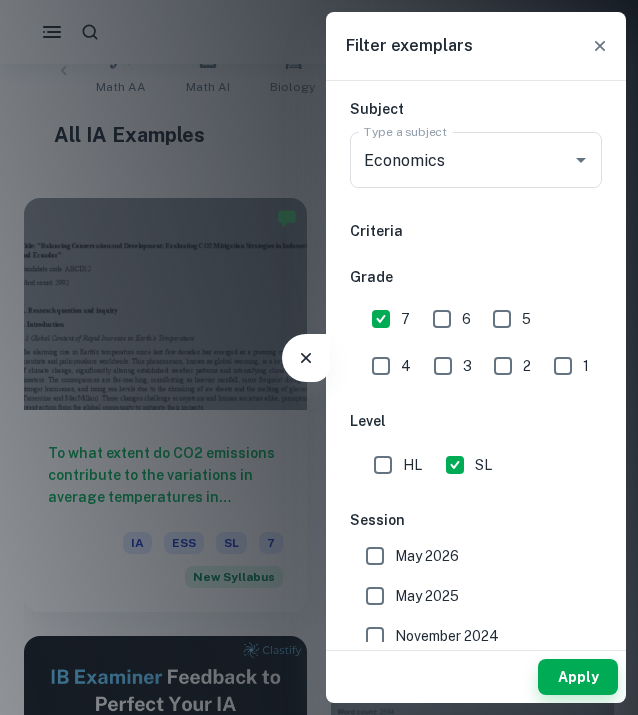 click on "May 2025" at bounding box center (427, 596) 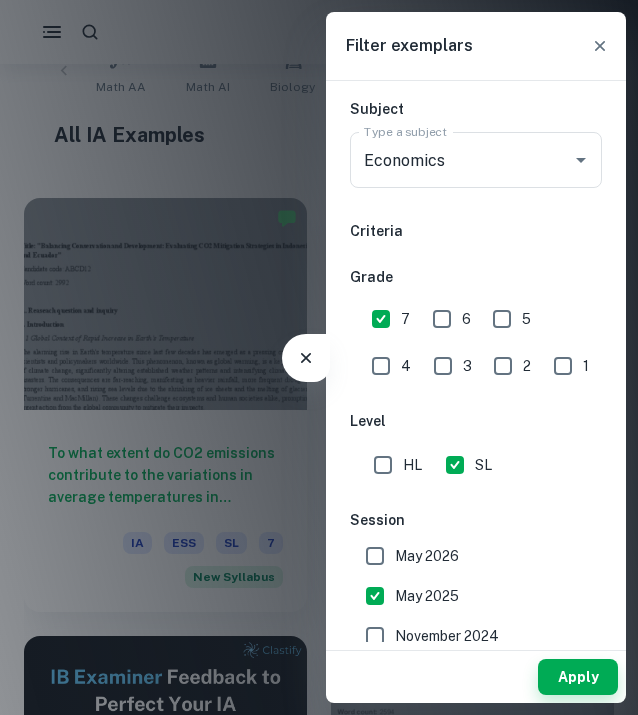 click on "May 2026" at bounding box center (470, 556) 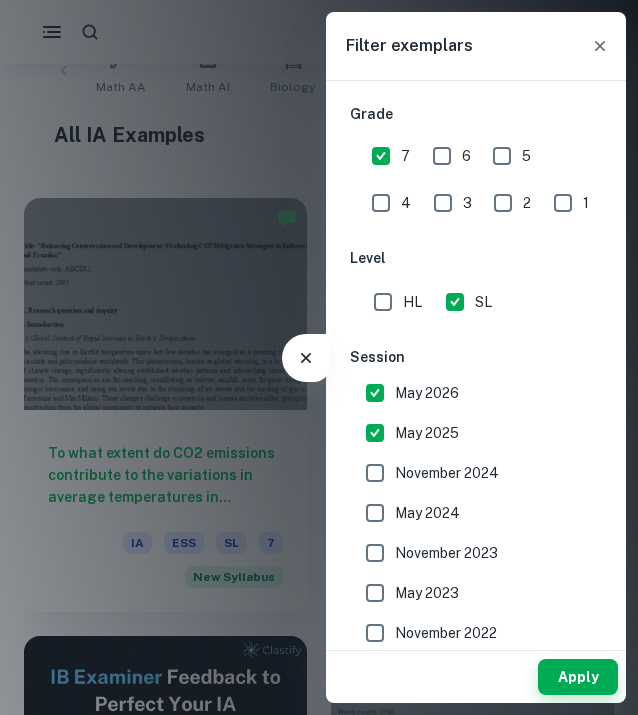 scroll, scrollTop: 431, scrollLeft: 0, axis: vertical 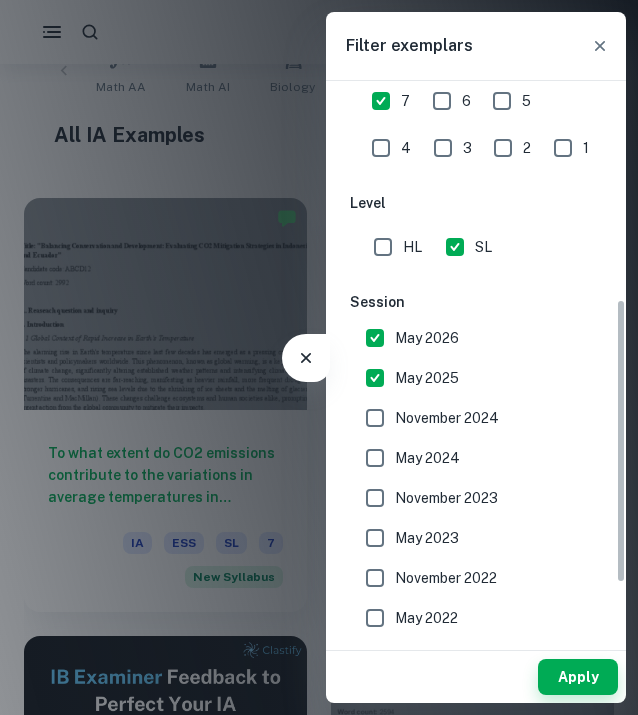 click on "November 2022" at bounding box center [446, 578] 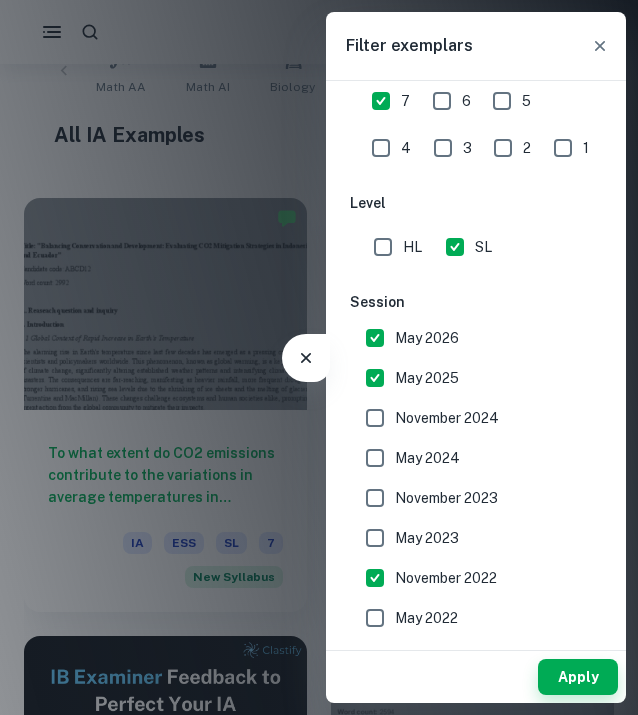 click on "May 2023" at bounding box center [470, 538] 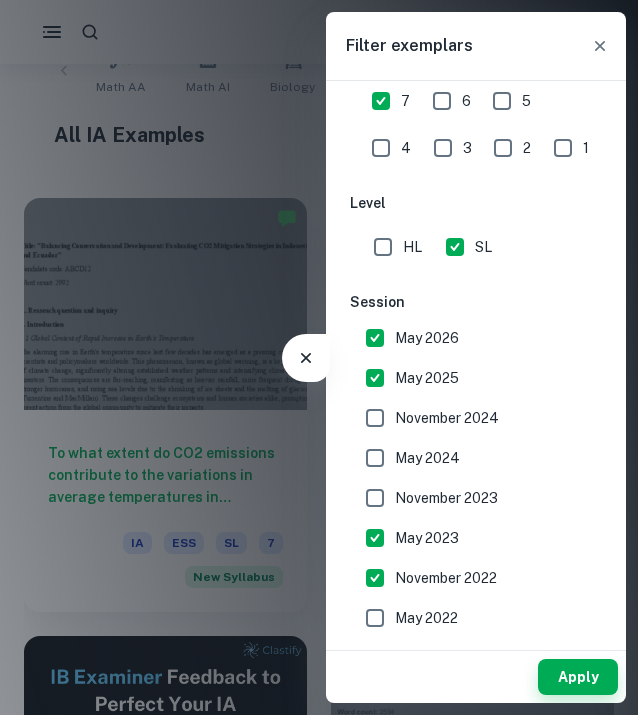 click on "November 2023" at bounding box center [446, 498] 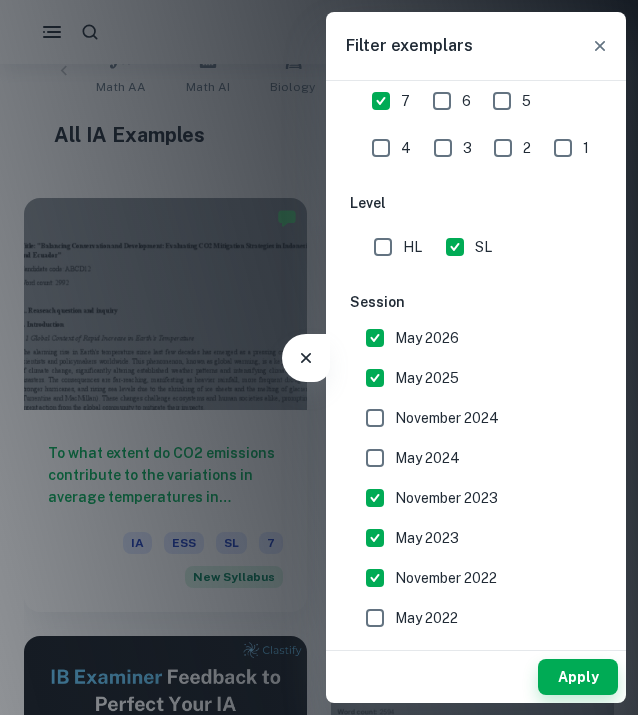 click on "May 2024" at bounding box center (427, 458) 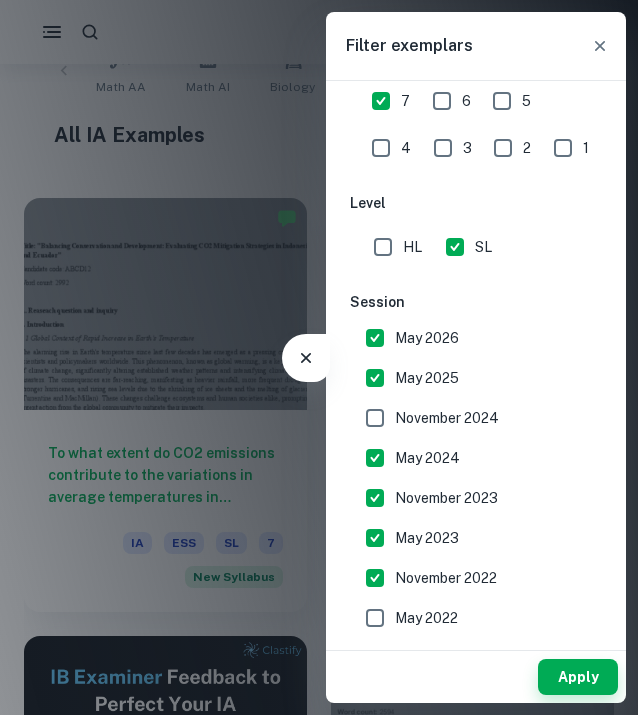 click on "November 2024" at bounding box center (447, 418) 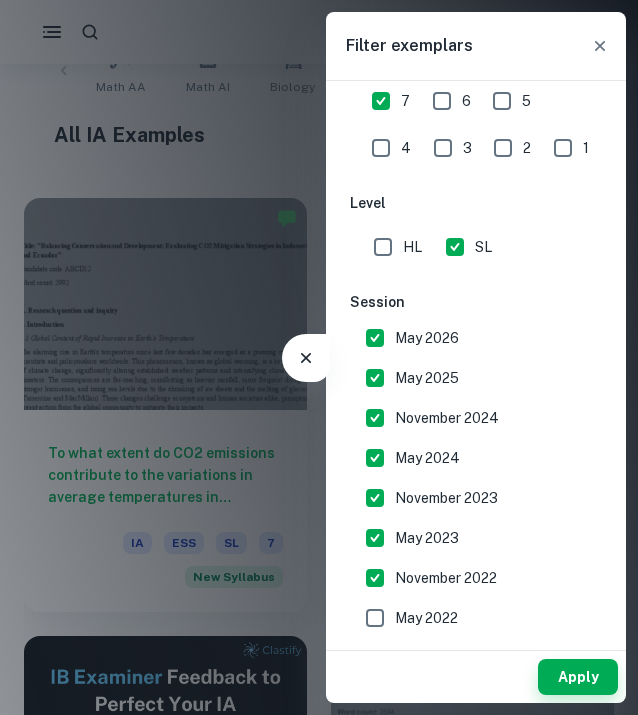 click on "November 2022" at bounding box center (446, 578) 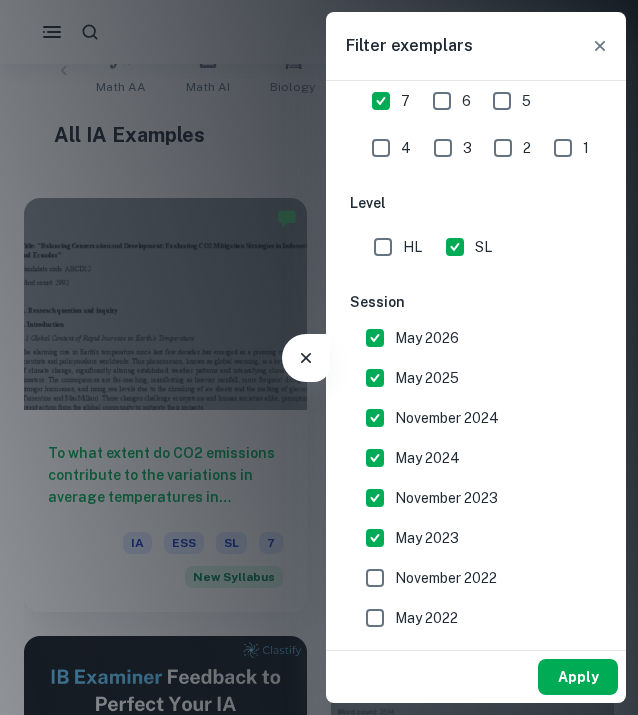 click on "Apply" at bounding box center (578, 677) 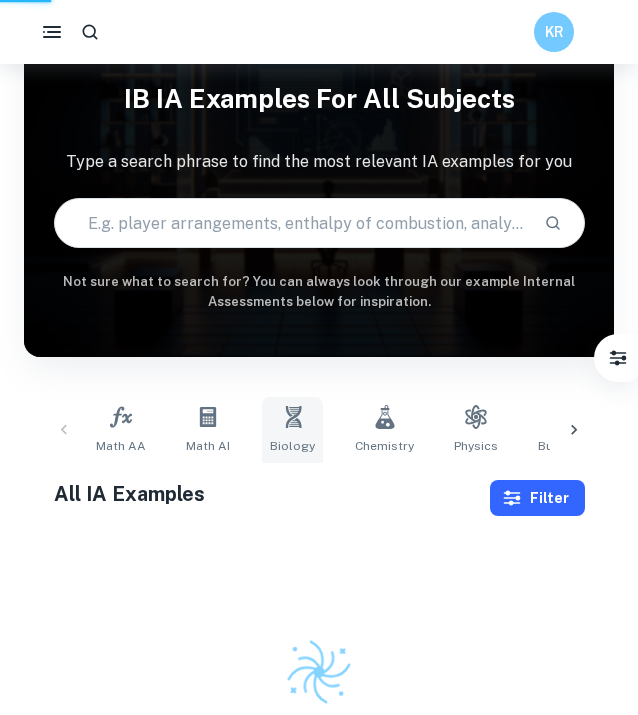 scroll, scrollTop: 73, scrollLeft: 0, axis: vertical 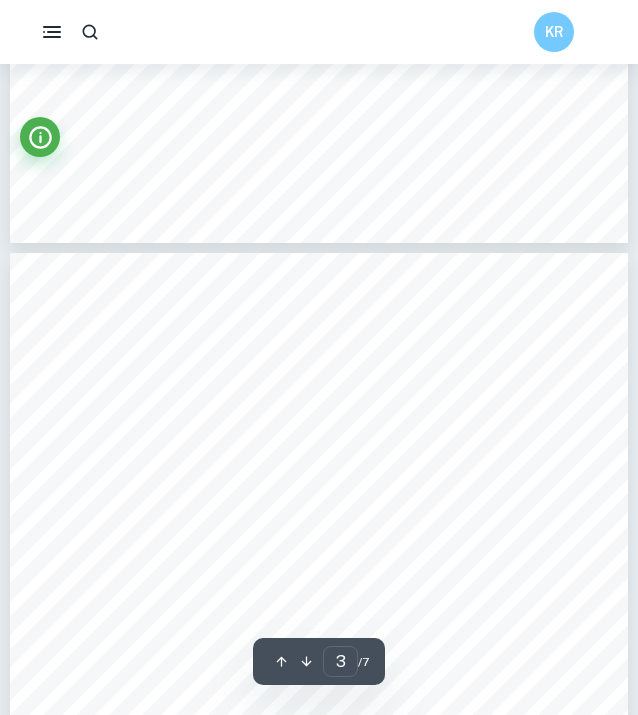 type on "4" 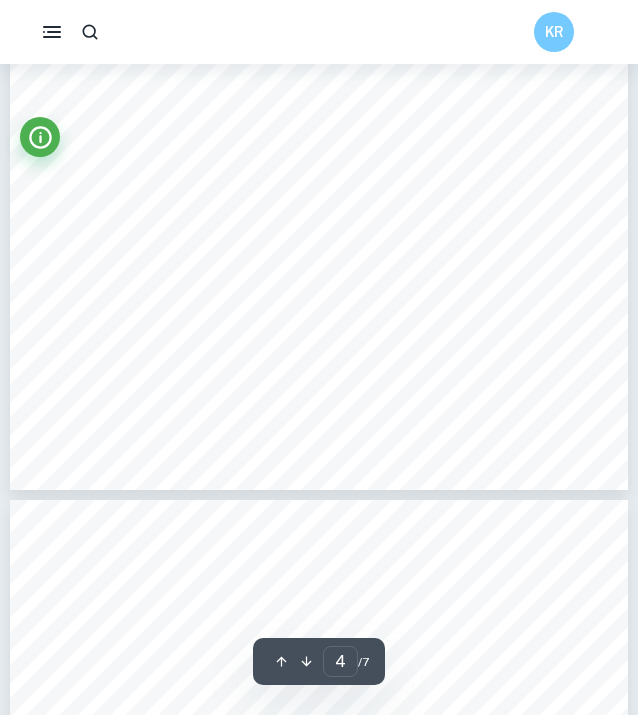 scroll, scrollTop: 3137, scrollLeft: 0, axis: vertical 